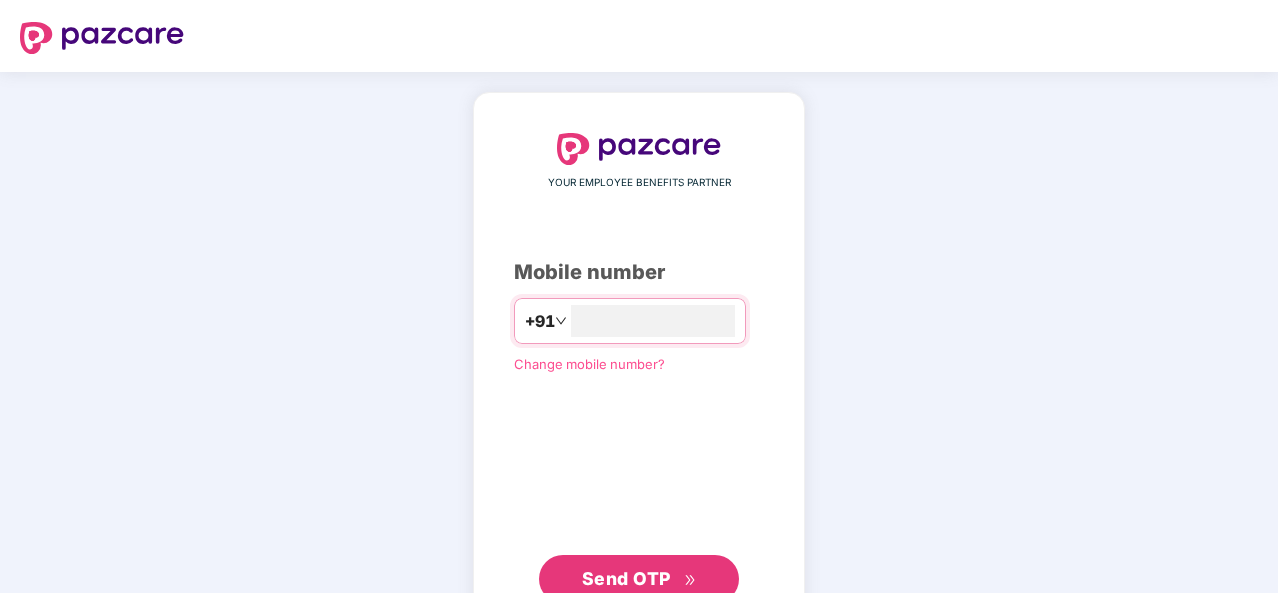 scroll, scrollTop: 0, scrollLeft: 0, axis: both 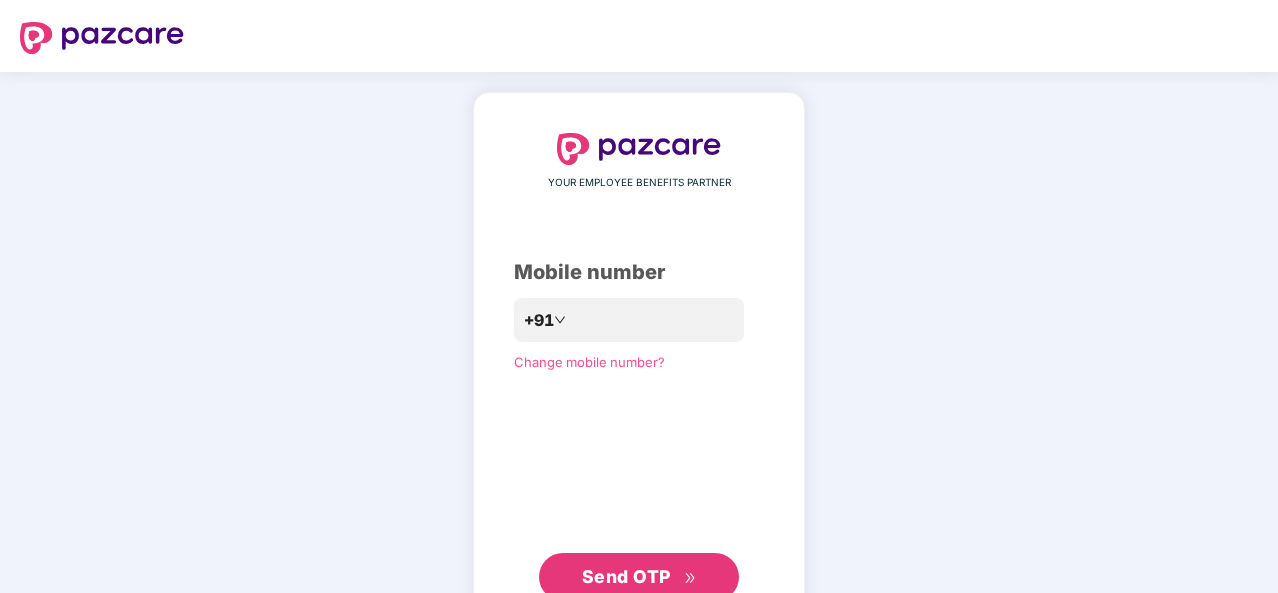click on "Send OTP" at bounding box center [639, 577] 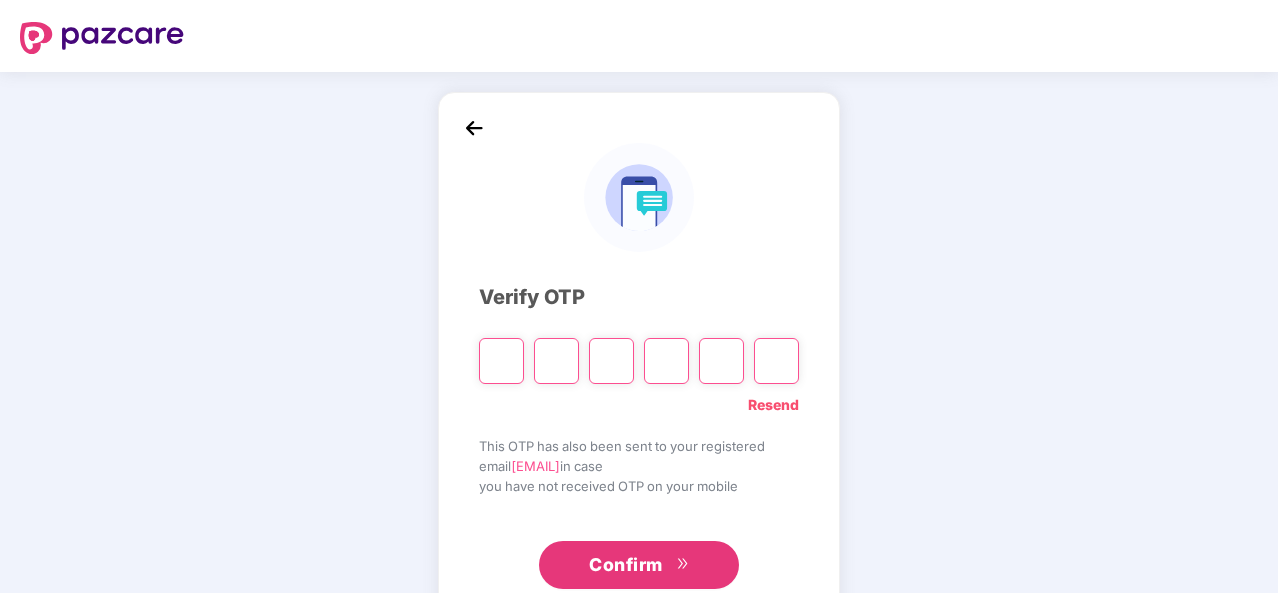scroll, scrollTop: 58, scrollLeft: 0, axis: vertical 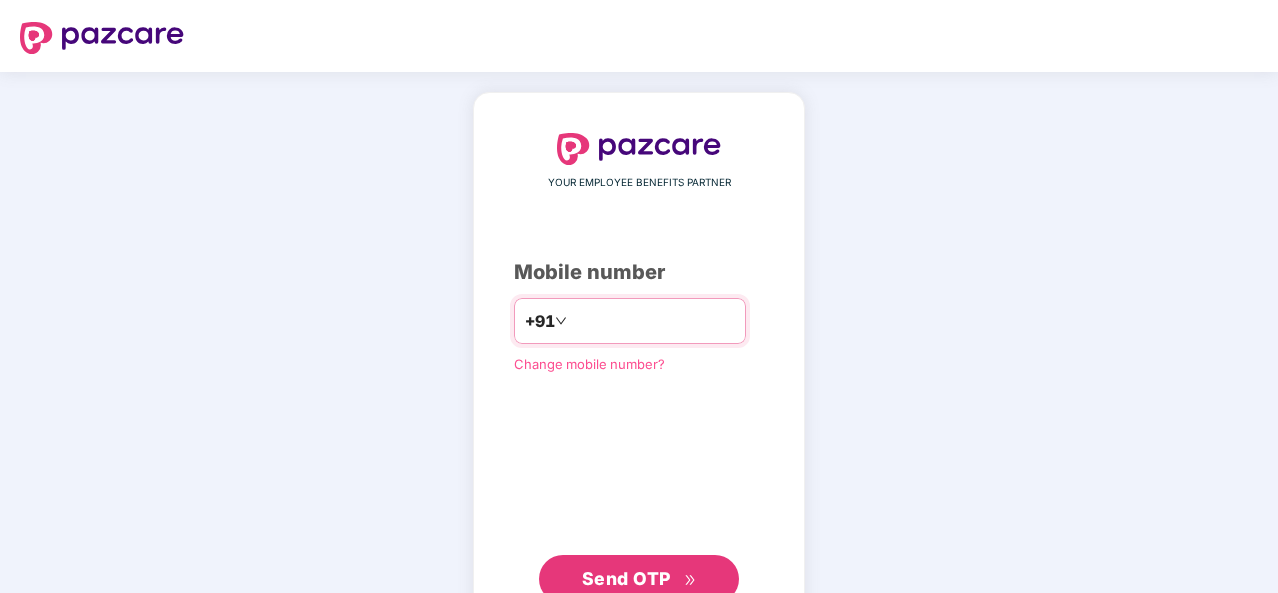 click at bounding box center [653, 321] 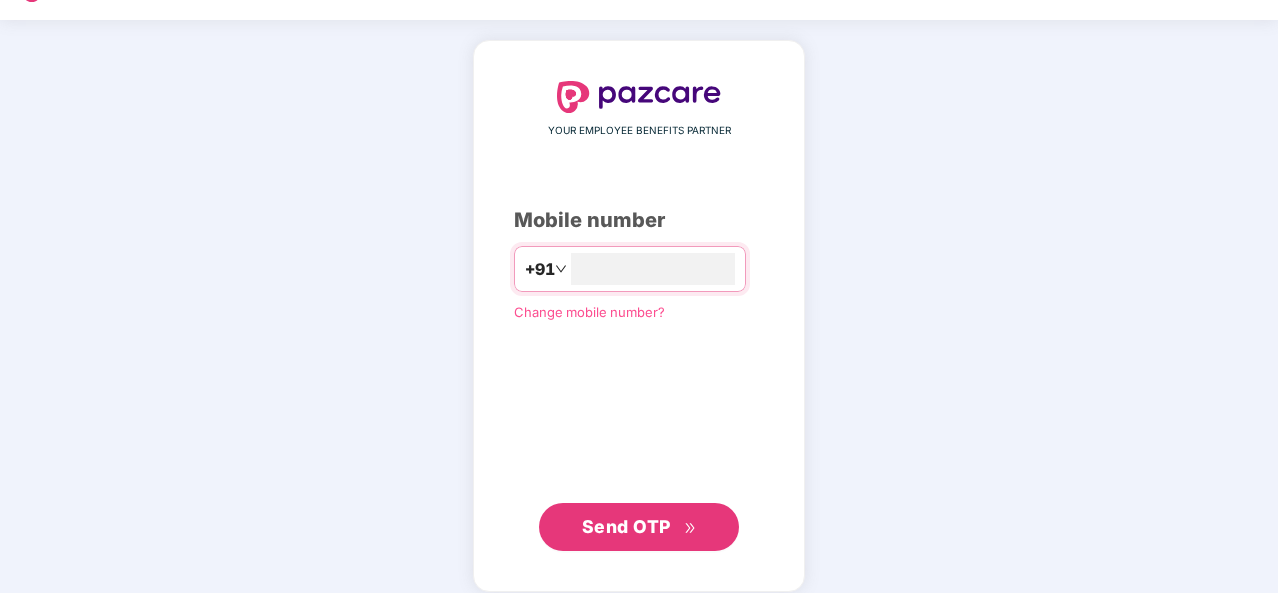 scroll, scrollTop: 53, scrollLeft: 0, axis: vertical 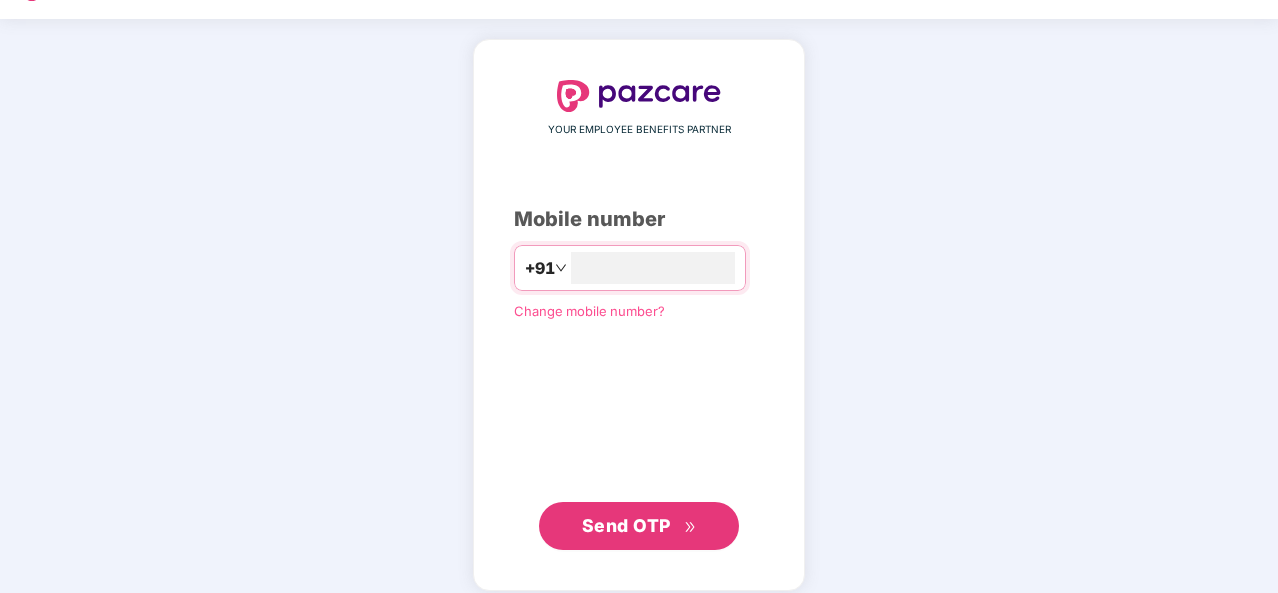 type on "**********" 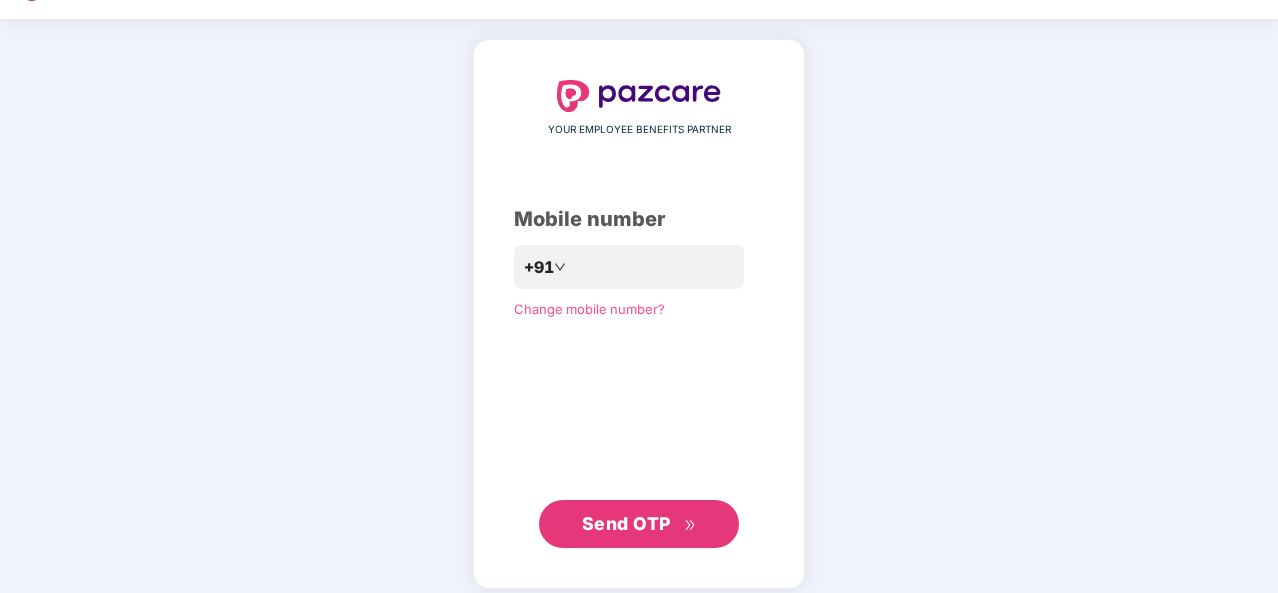 click on "Send OTP" at bounding box center [639, 524] 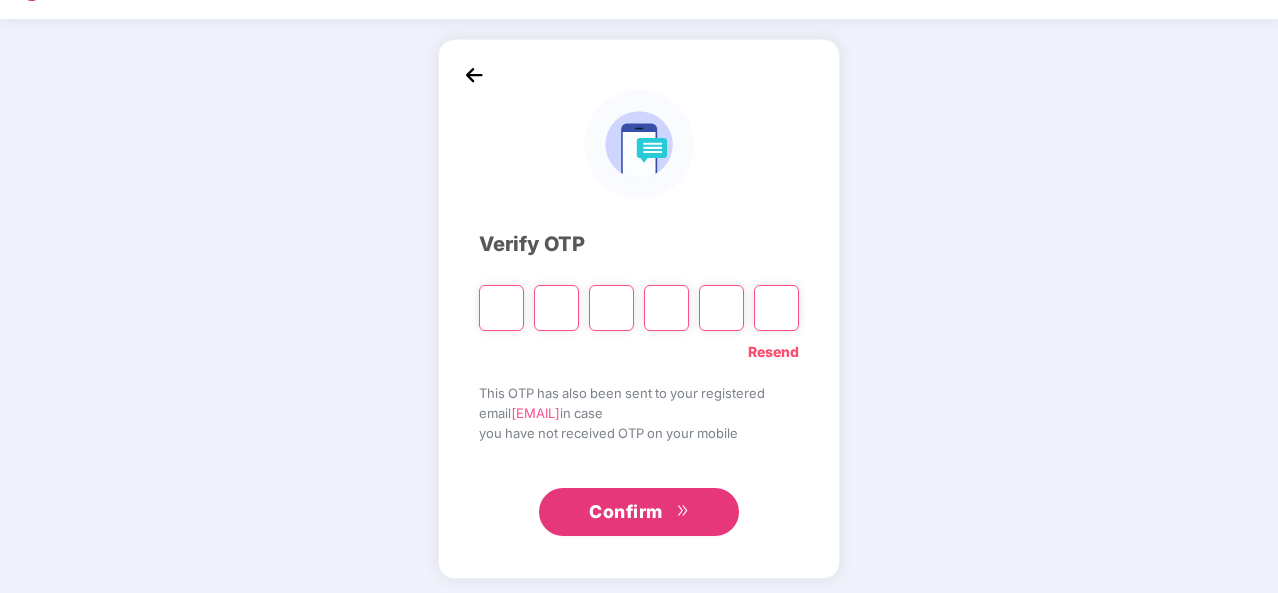 type on "*" 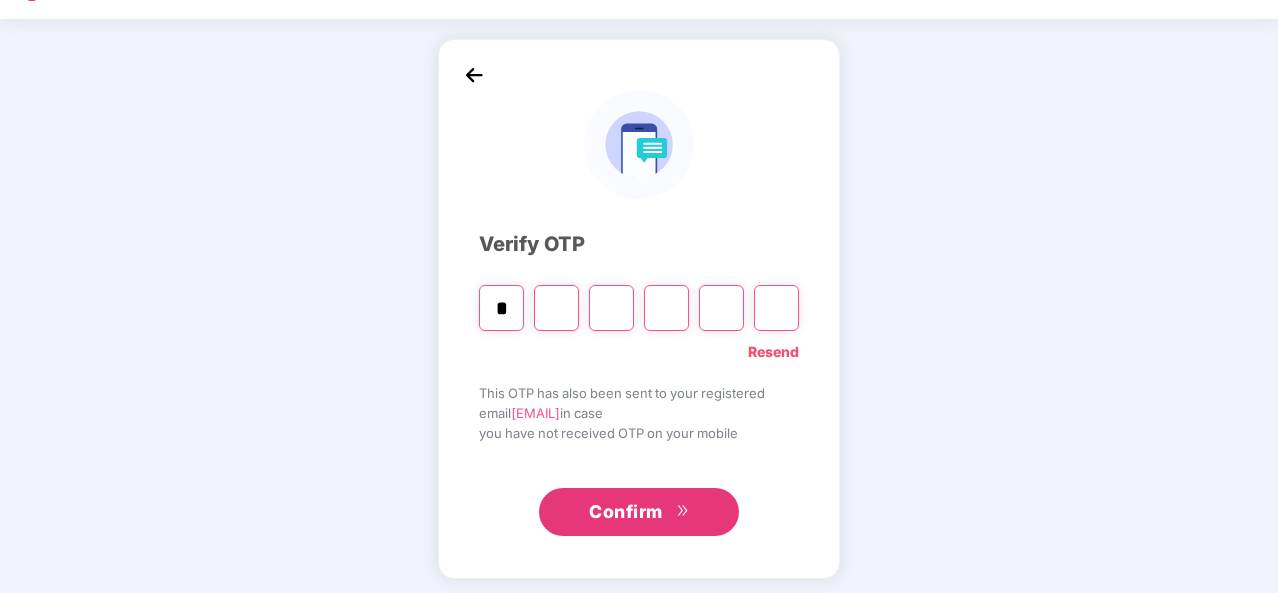 type on "*" 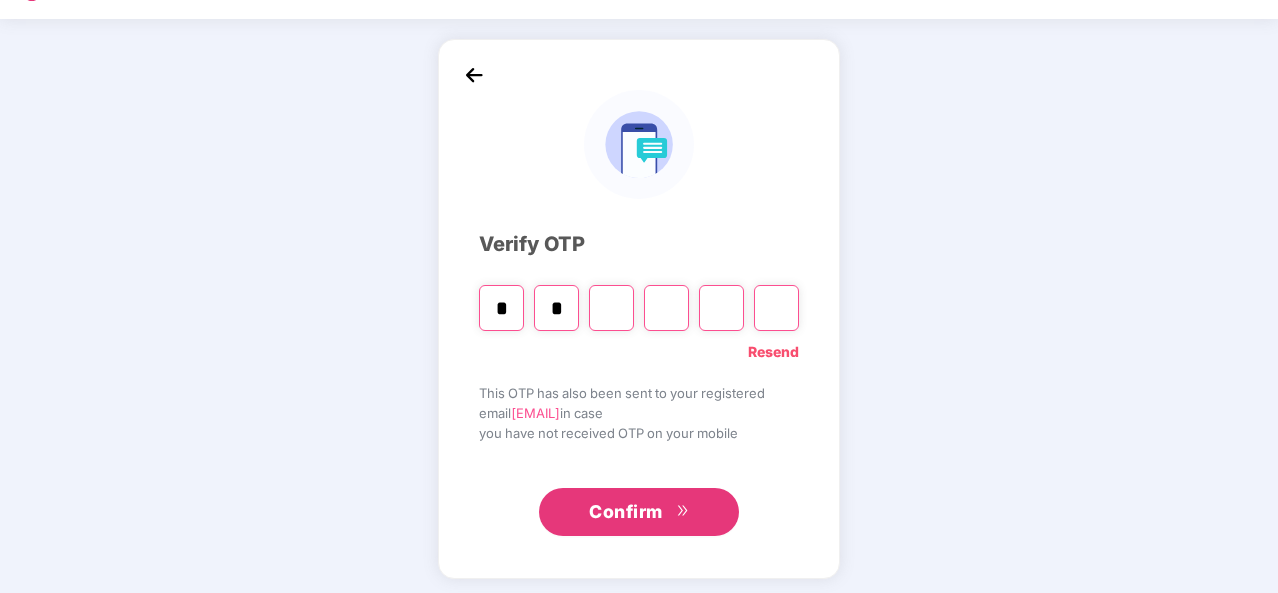 type on "*" 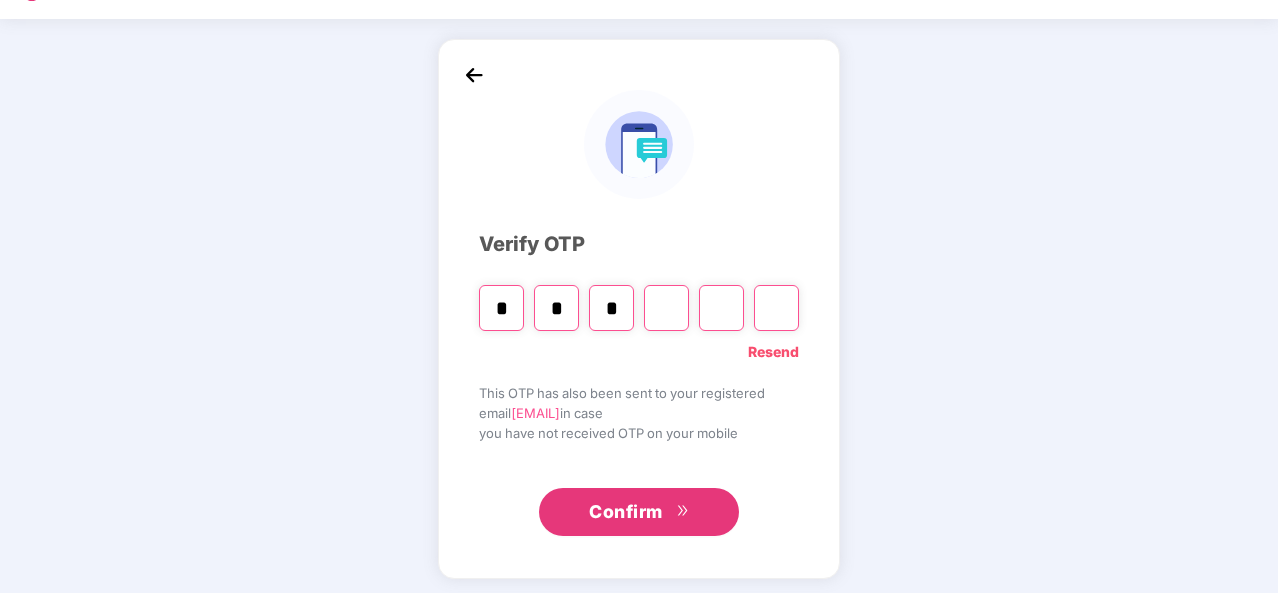 type on "*" 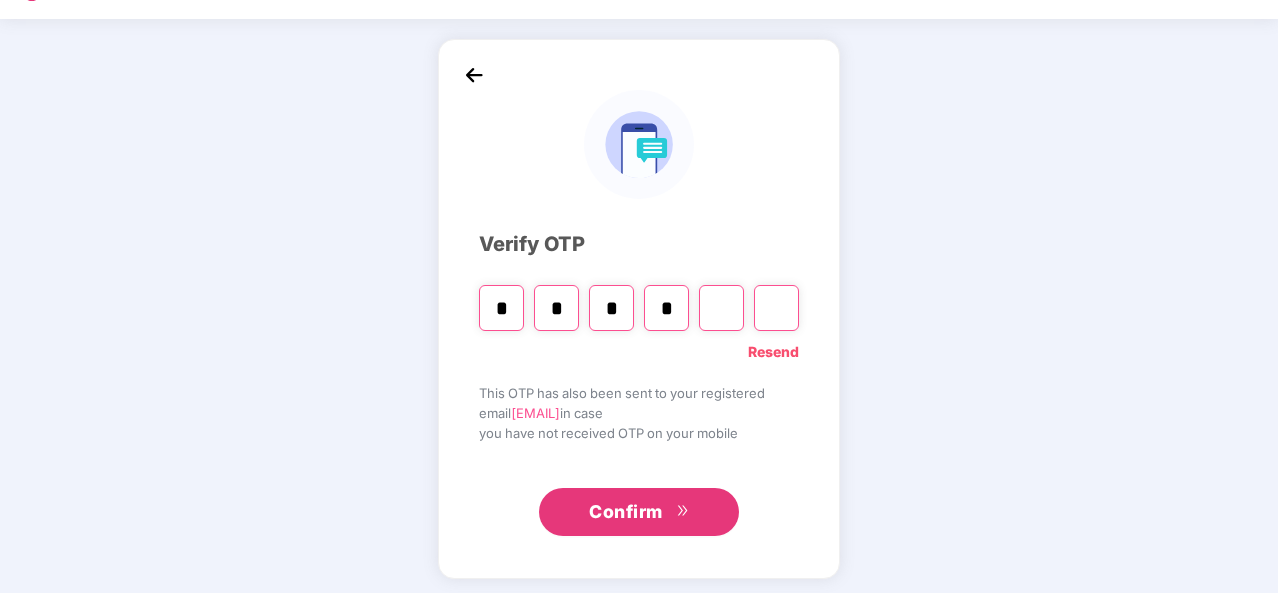 type on "*" 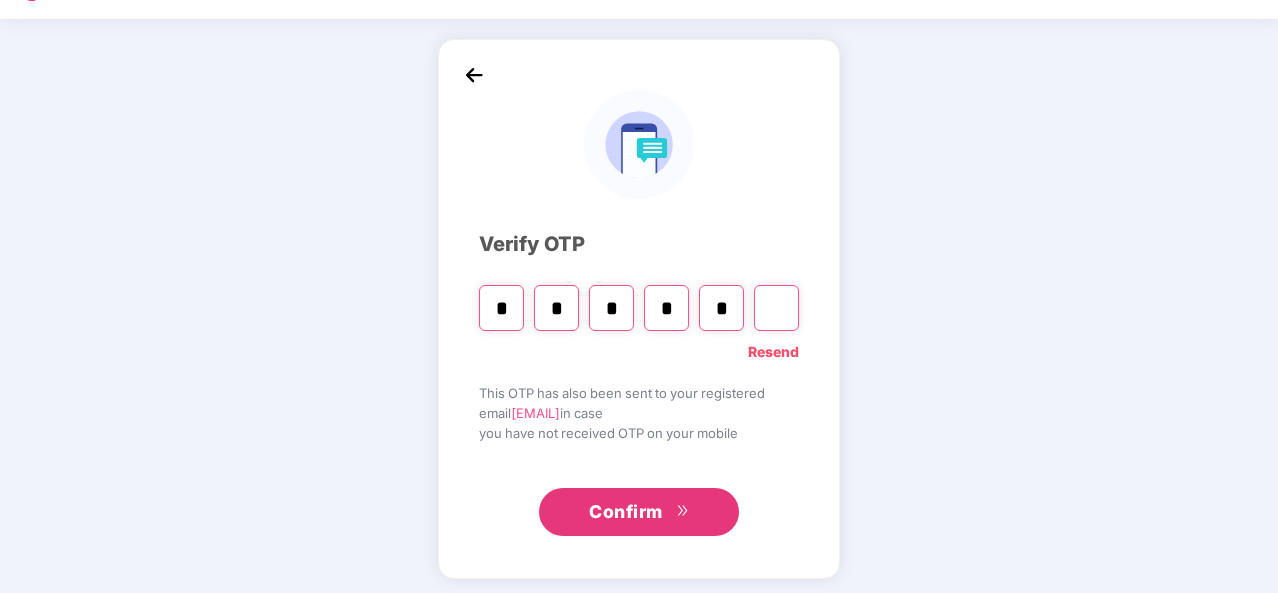 type on "*" 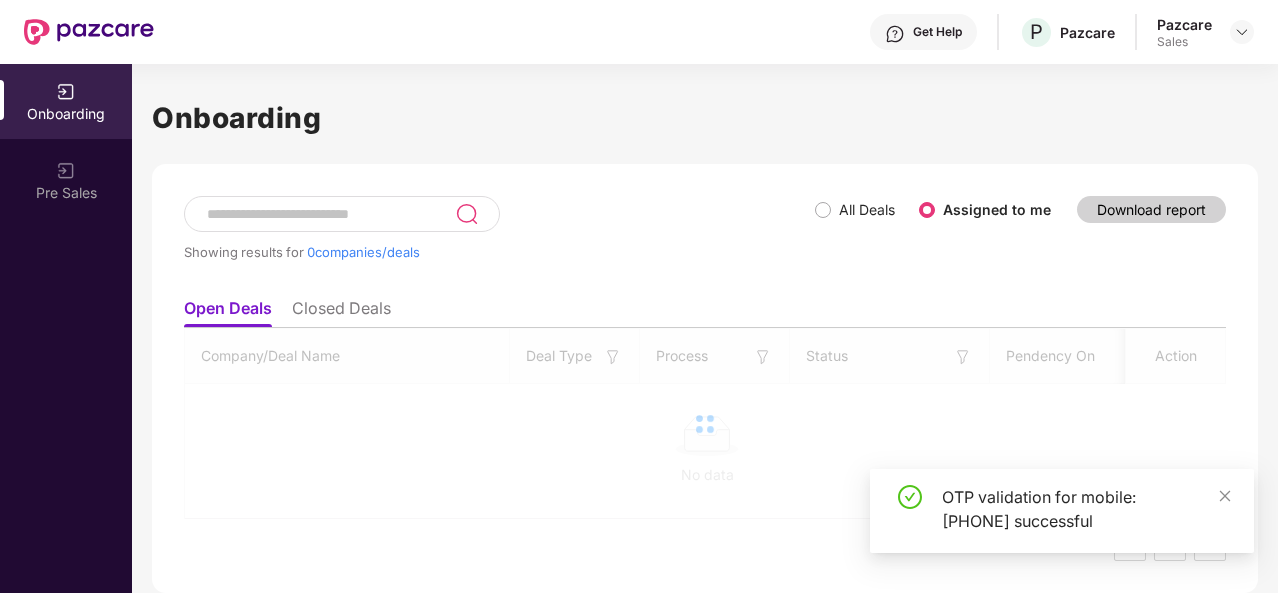 scroll, scrollTop: 0, scrollLeft: 0, axis: both 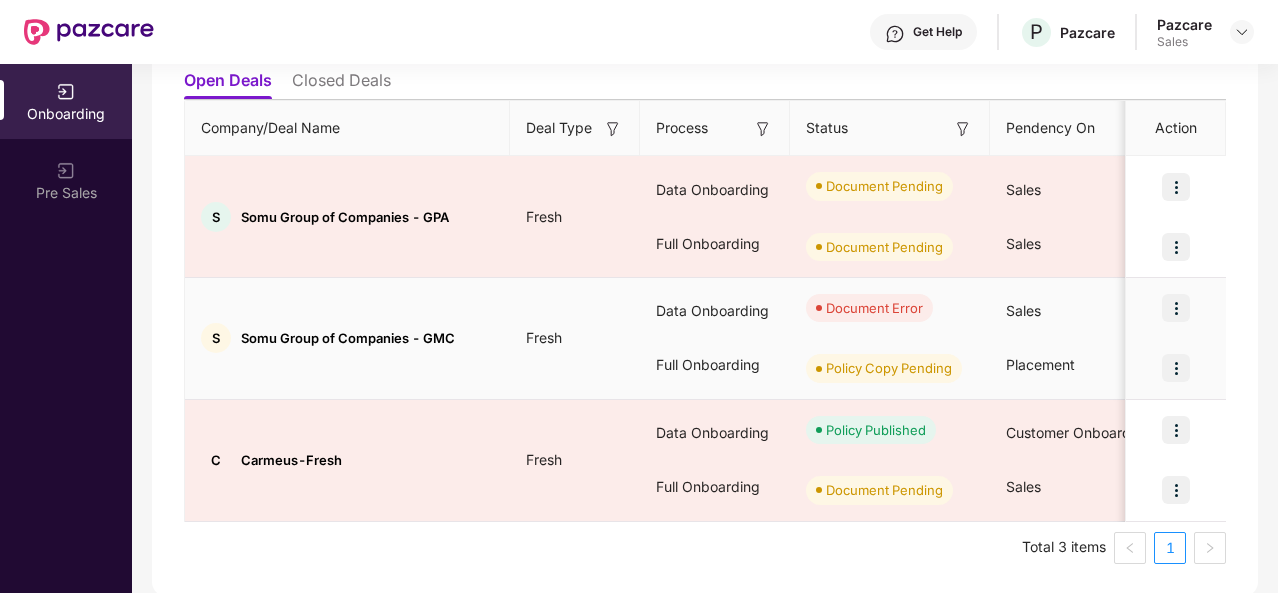 click at bounding box center (1176, 308) 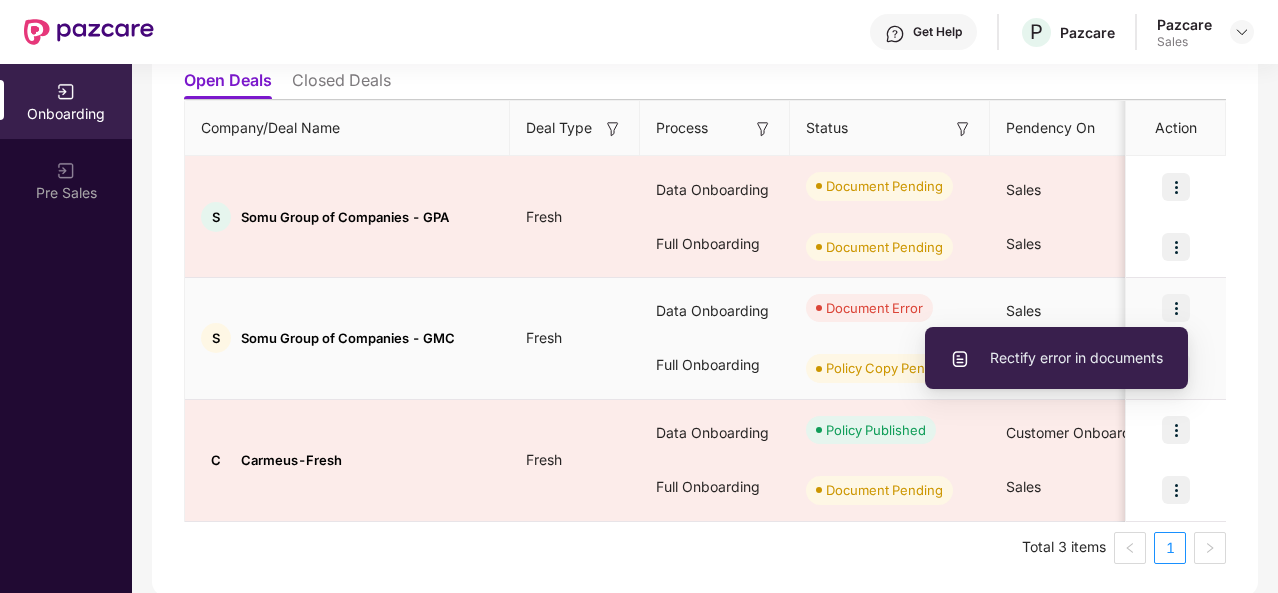 click on "Rectify error in documents" at bounding box center (1056, 358) 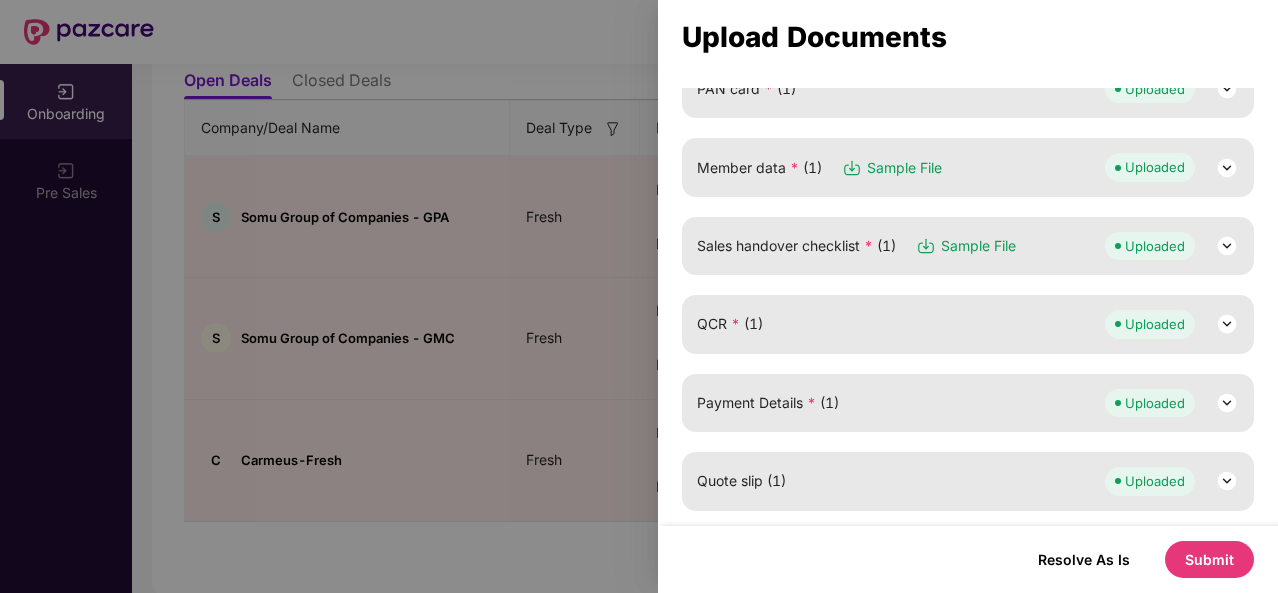 scroll, scrollTop: 543, scrollLeft: 0, axis: vertical 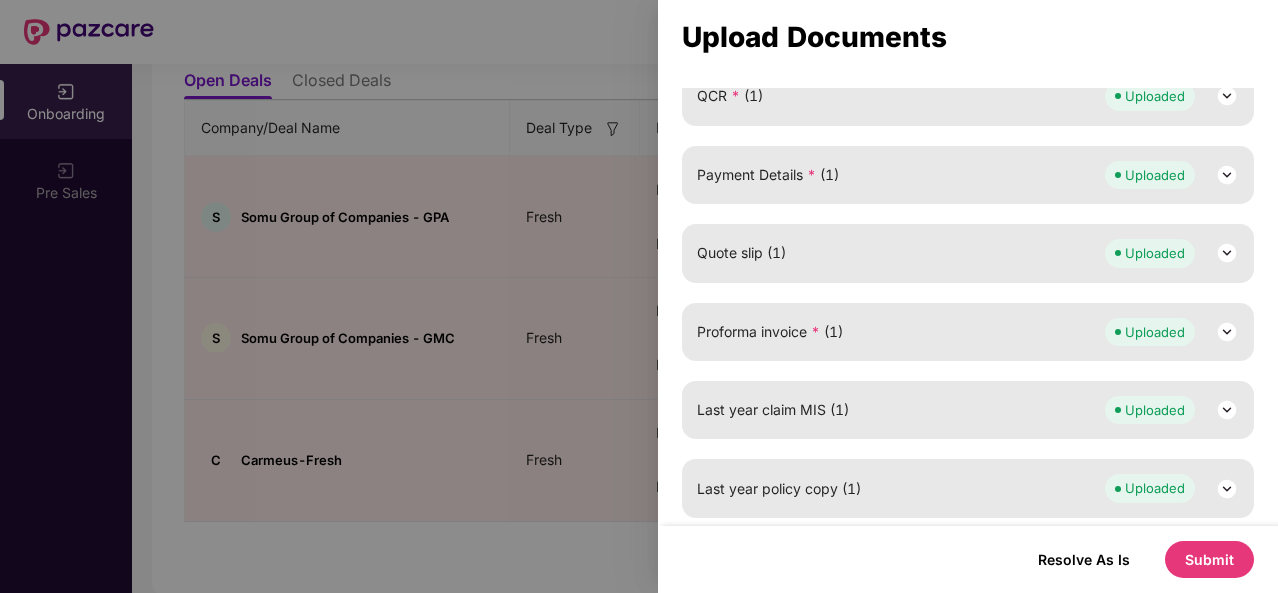 click at bounding box center (639, 296) 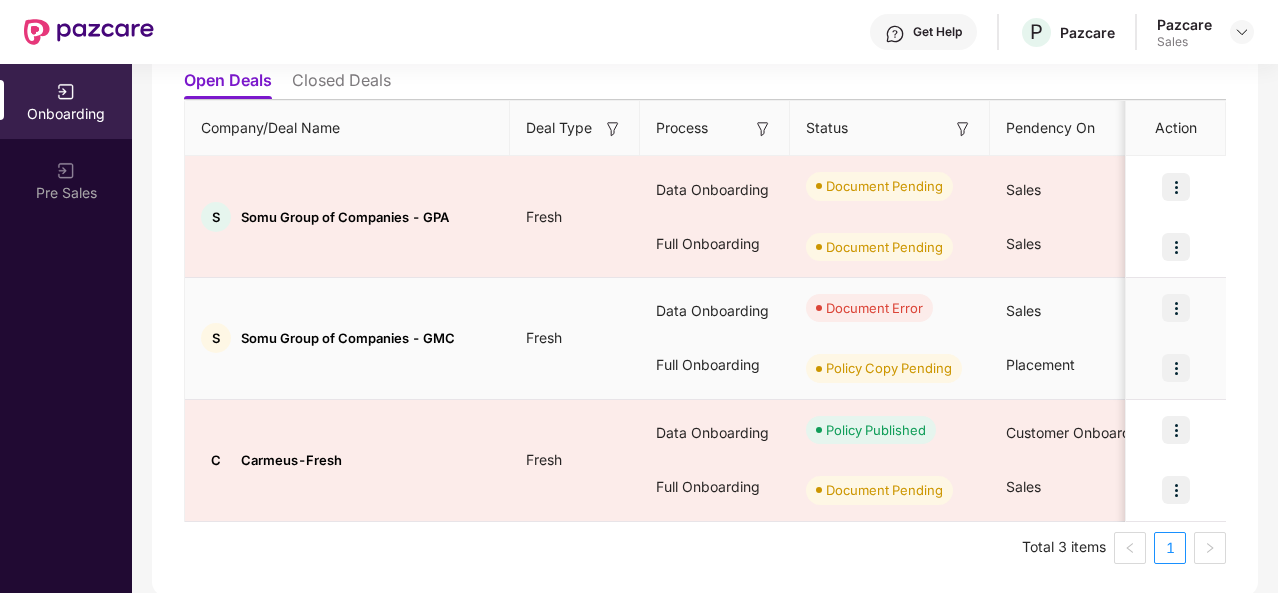 click at bounding box center (1176, 308) 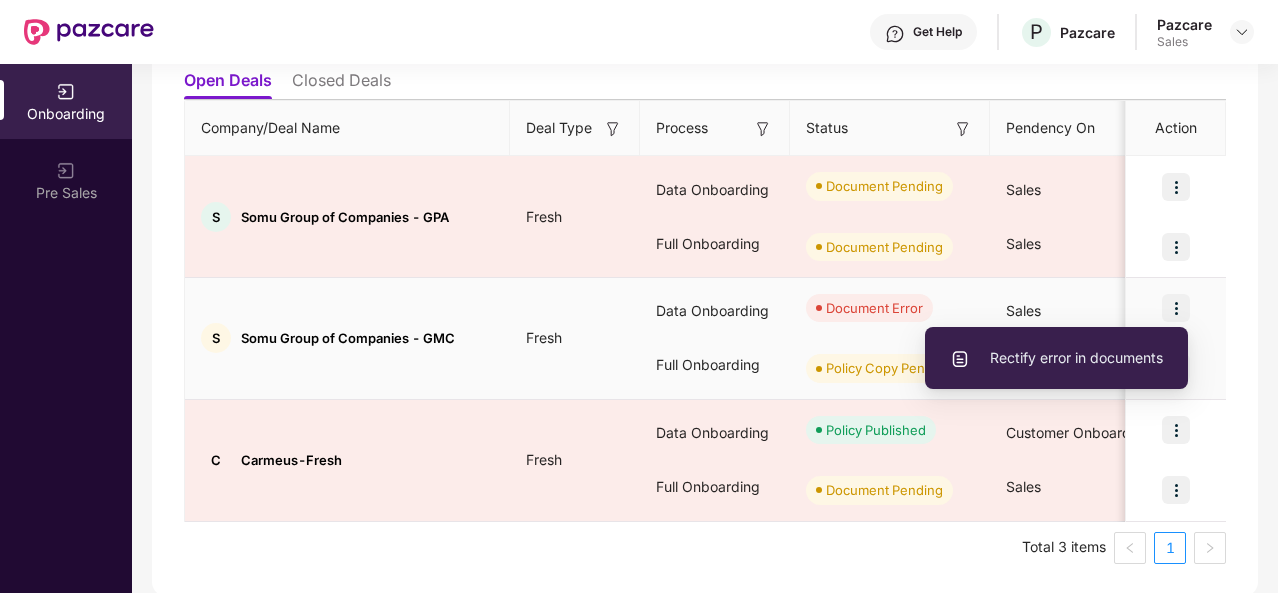 click on "Document Error" at bounding box center [874, 308] 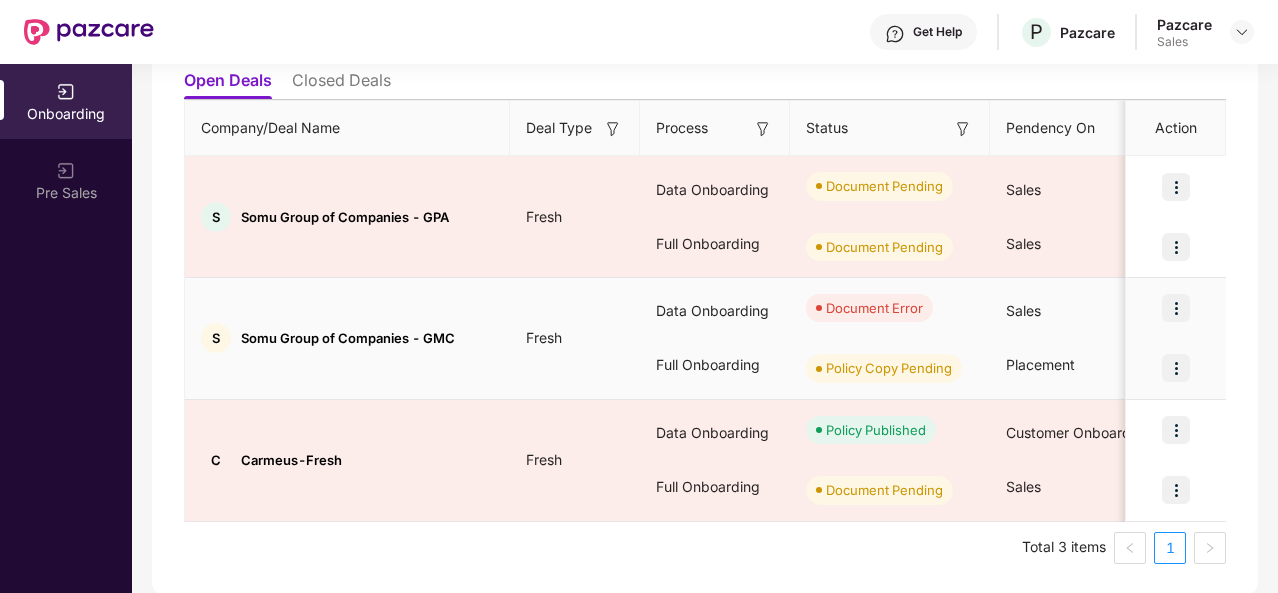 click at bounding box center (1176, 308) 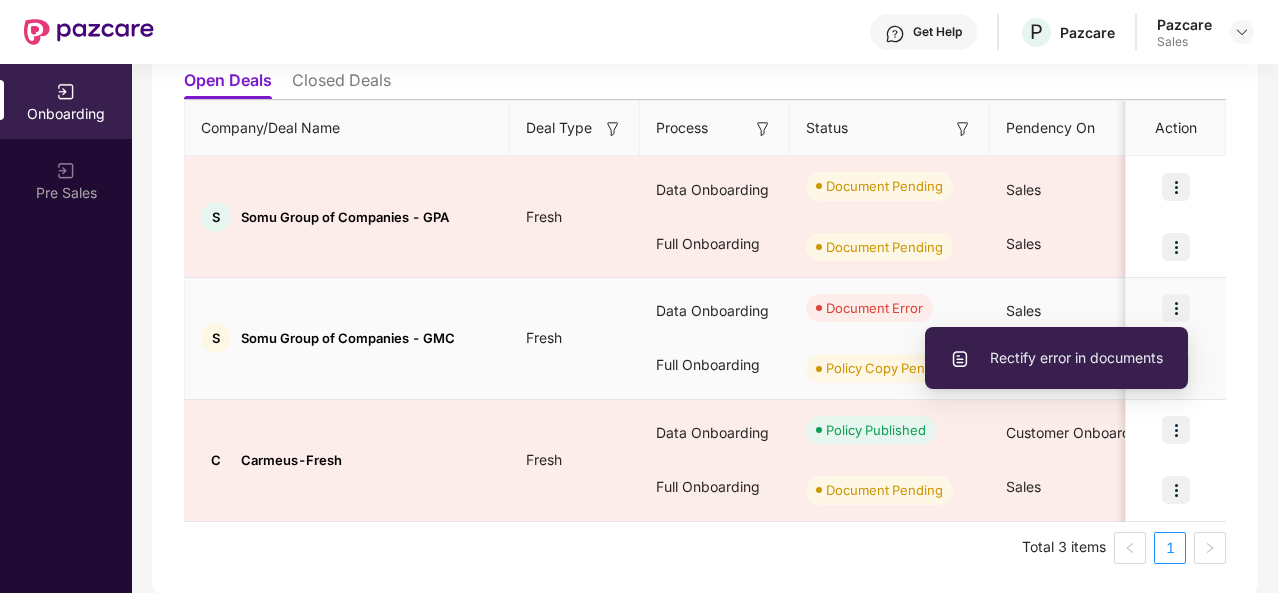click on "Rectify error in documents" at bounding box center (1056, 358) 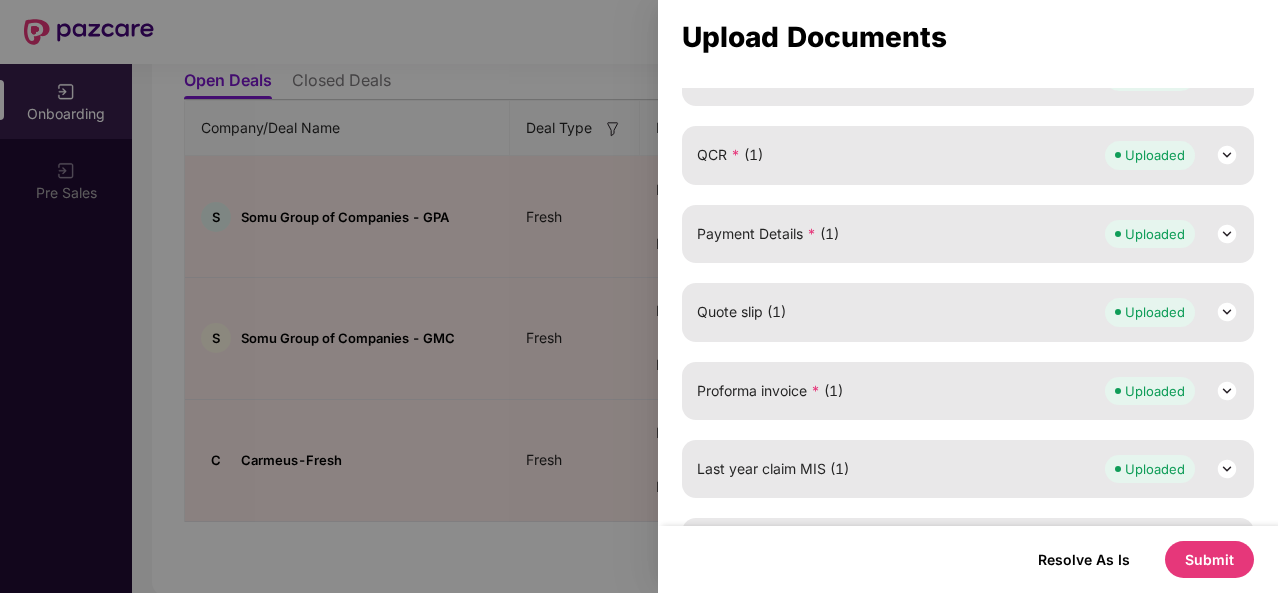 scroll, scrollTop: 543, scrollLeft: 0, axis: vertical 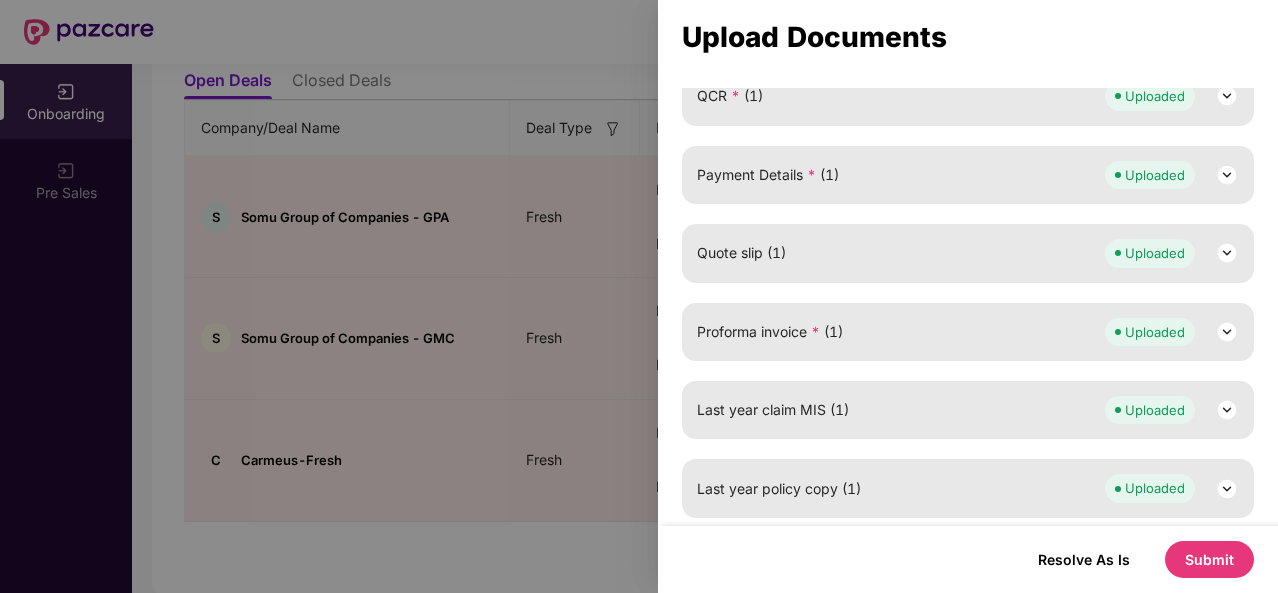 click on "Submit" at bounding box center (1209, 559) 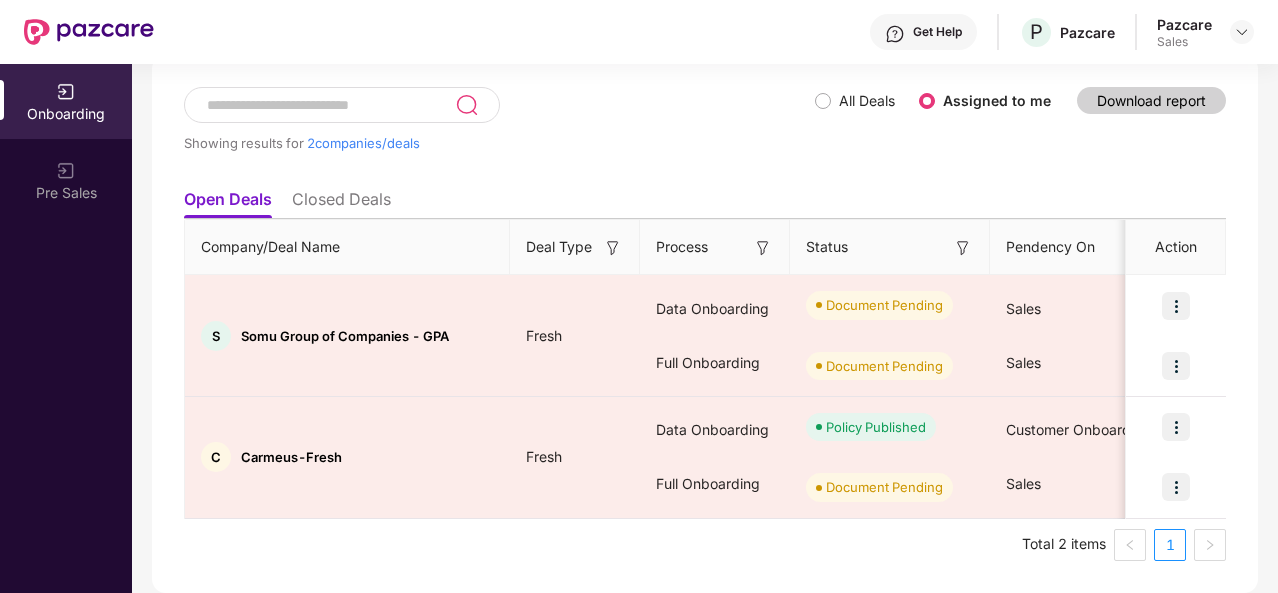 scroll, scrollTop: 106, scrollLeft: 0, axis: vertical 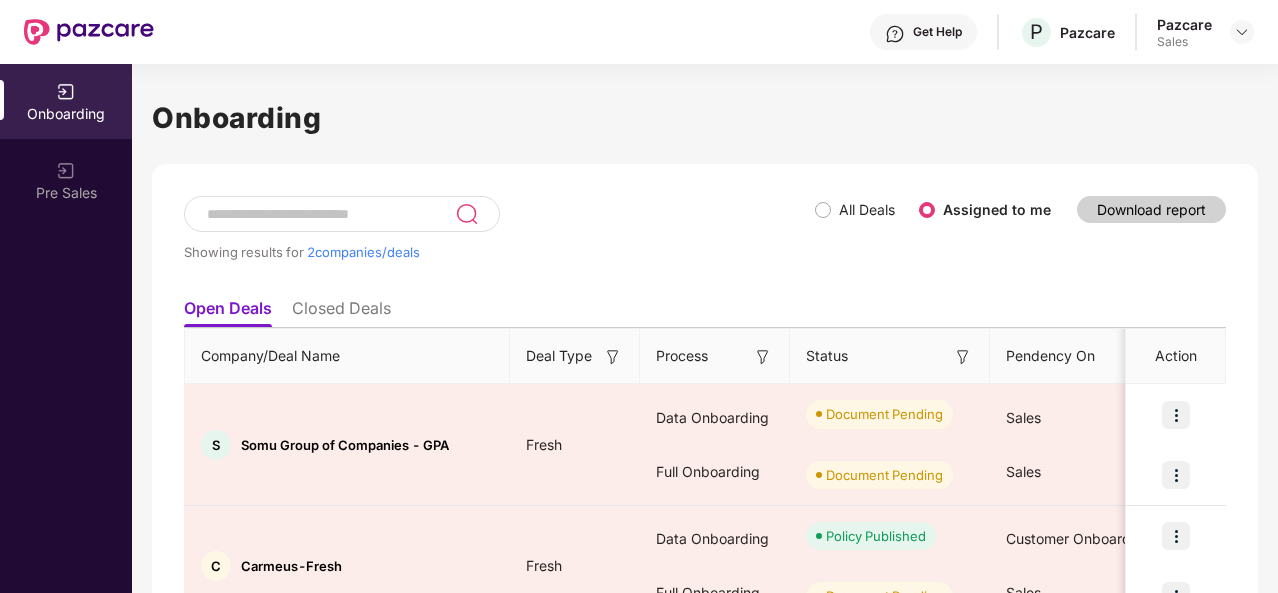 click on "Sales" at bounding box center [1184, 42] 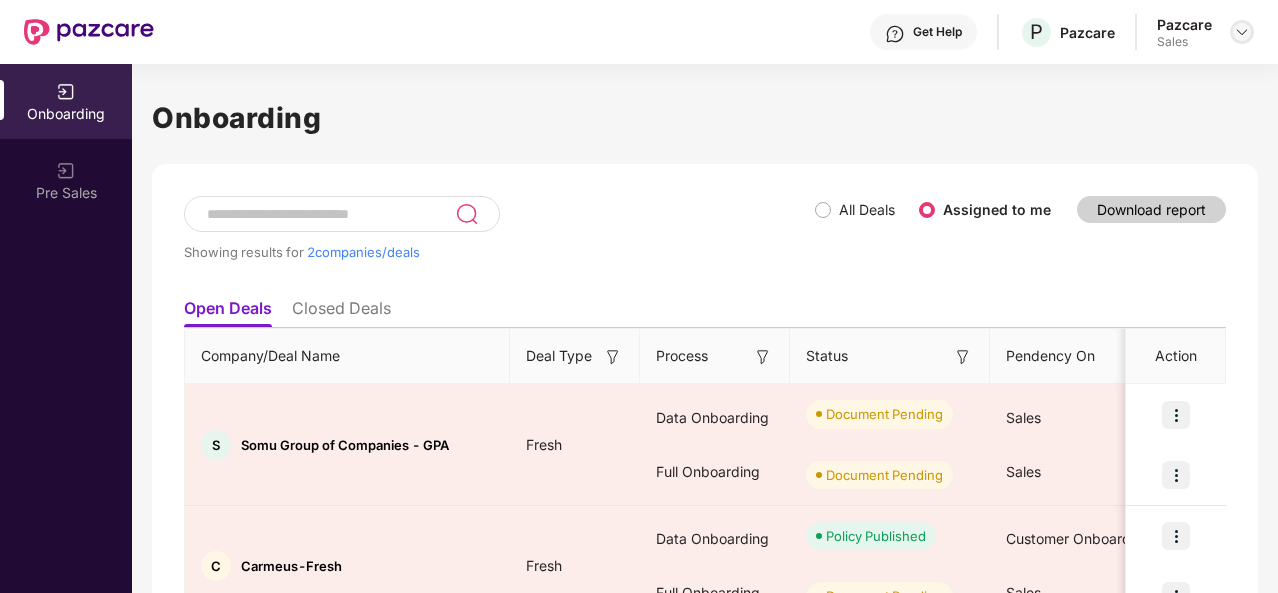 click at bounding box center [1242, 32] 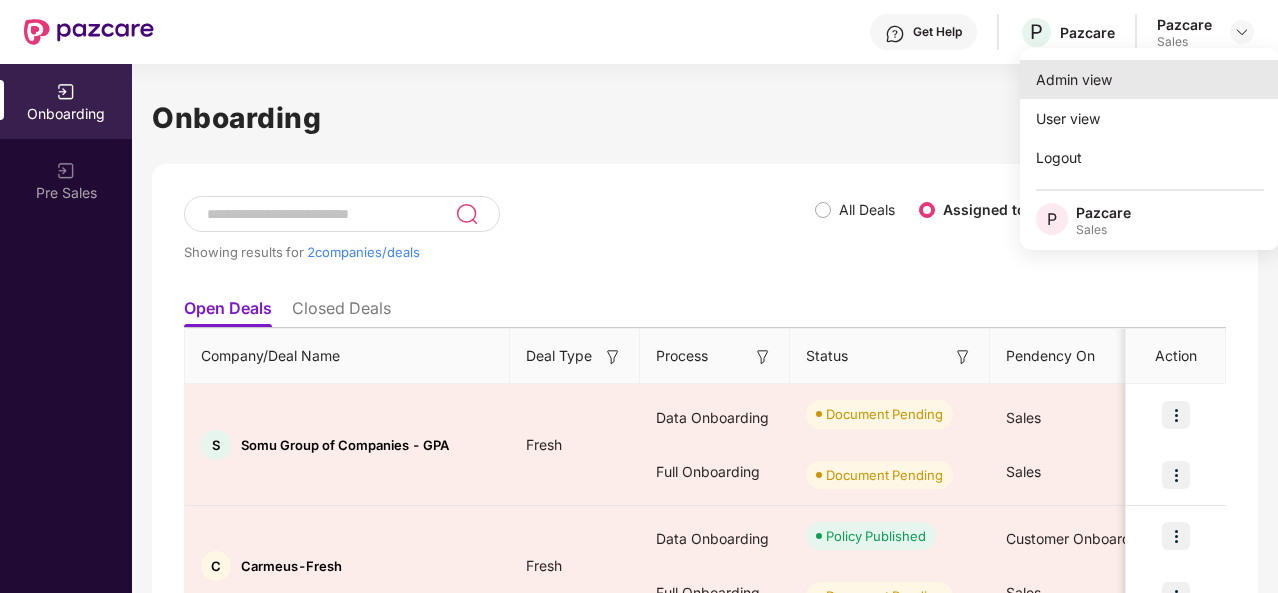 click on "Admin view" at bounding box center [1150, 79] 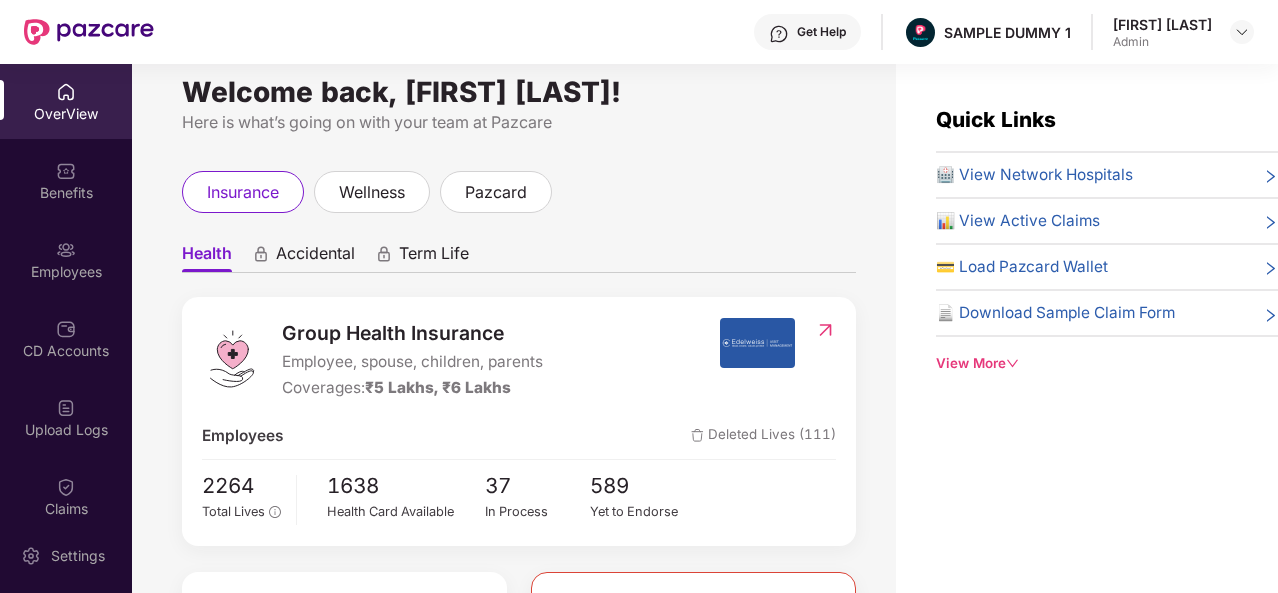 scroll, scrollTop: 25, scrollLeft: 0, axis: vertical 